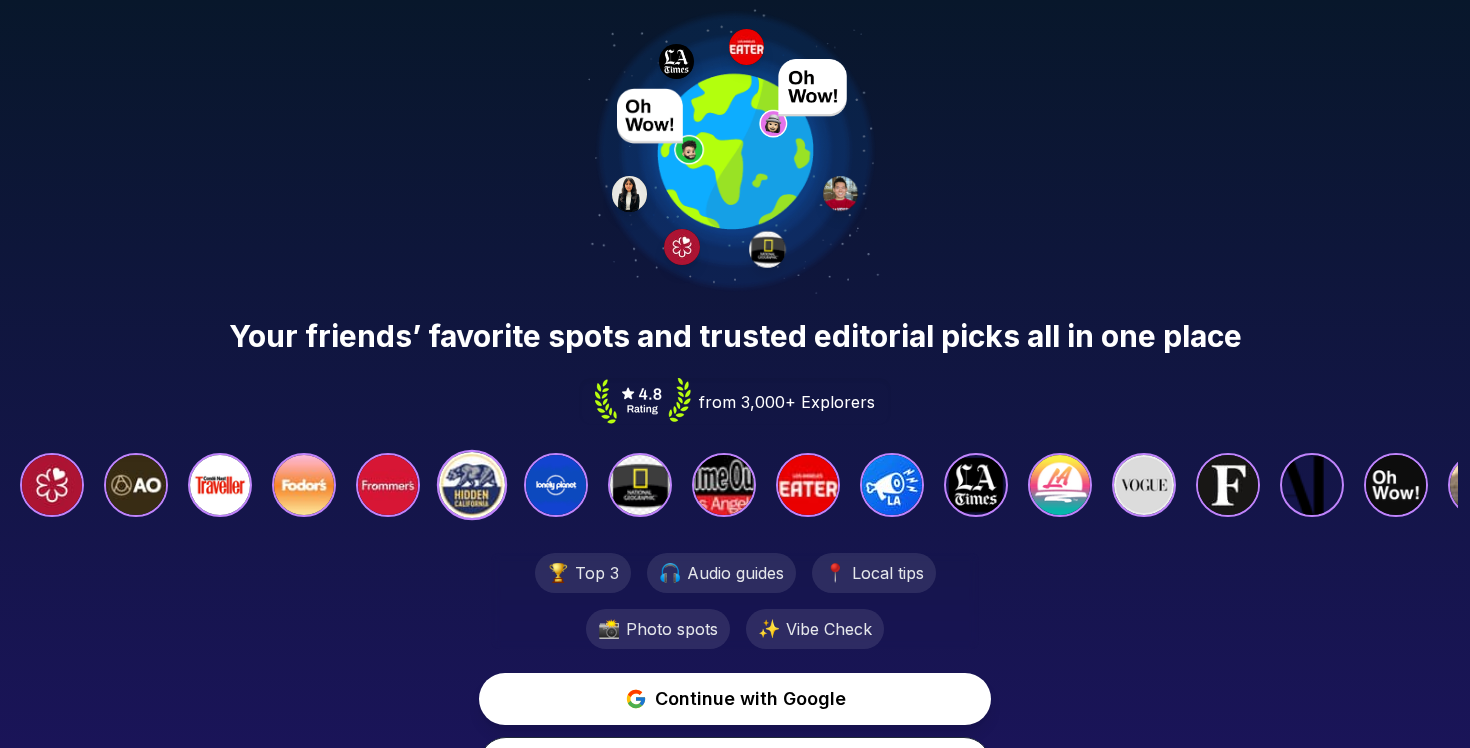 scroll, scrollTop: 44, scrollLeft: 0, axis: vertical 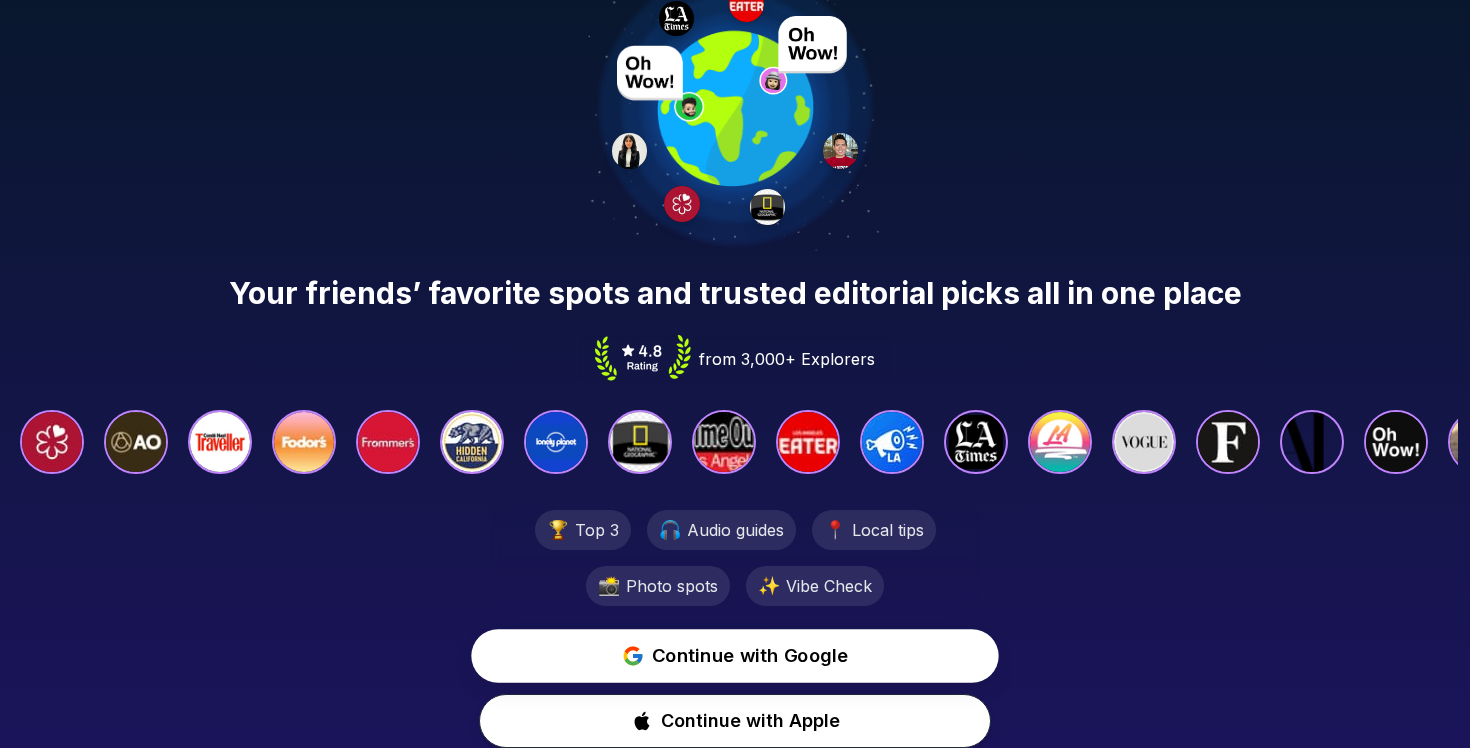 click on "Continue with Google" at bounding box center [750, 656] 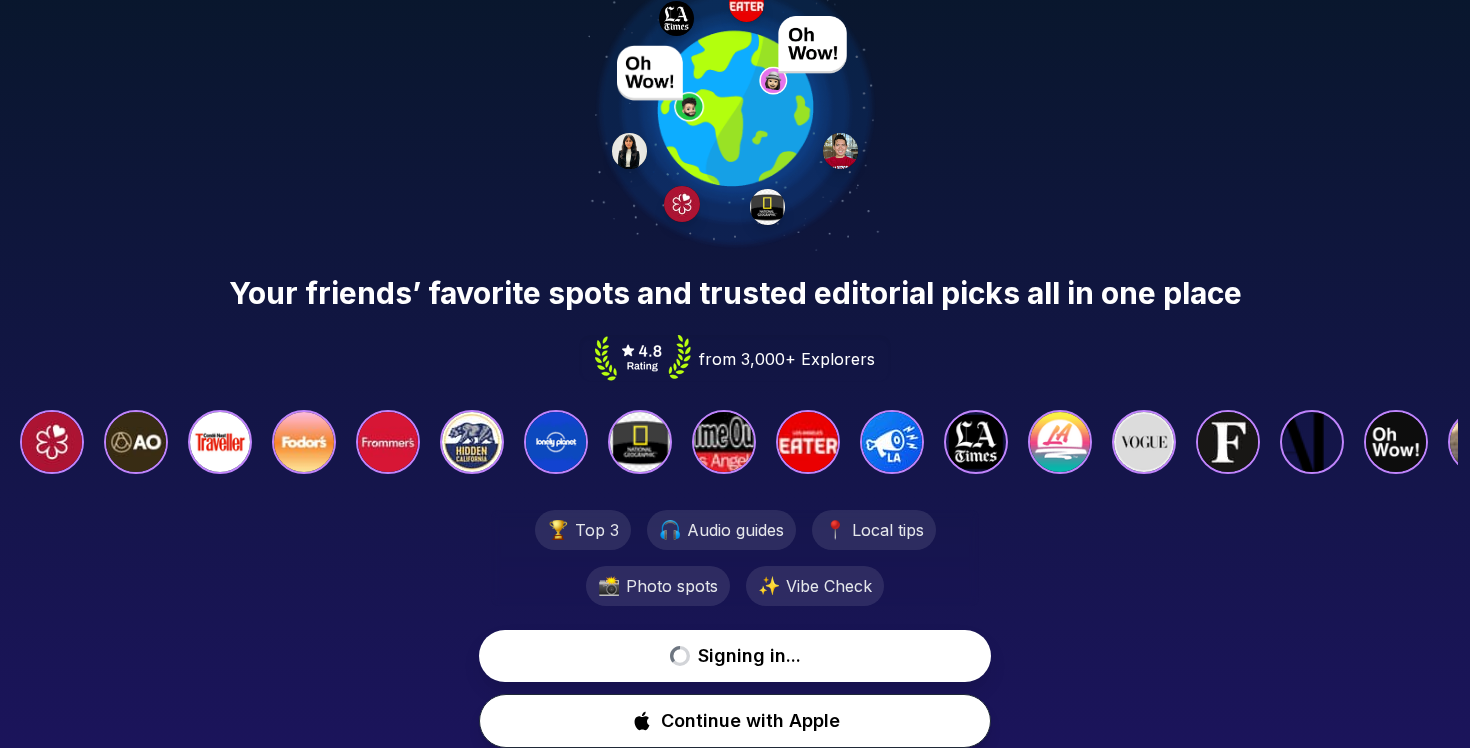 scroll, scrollTop: 0, scrollLeft: 0, axis: both 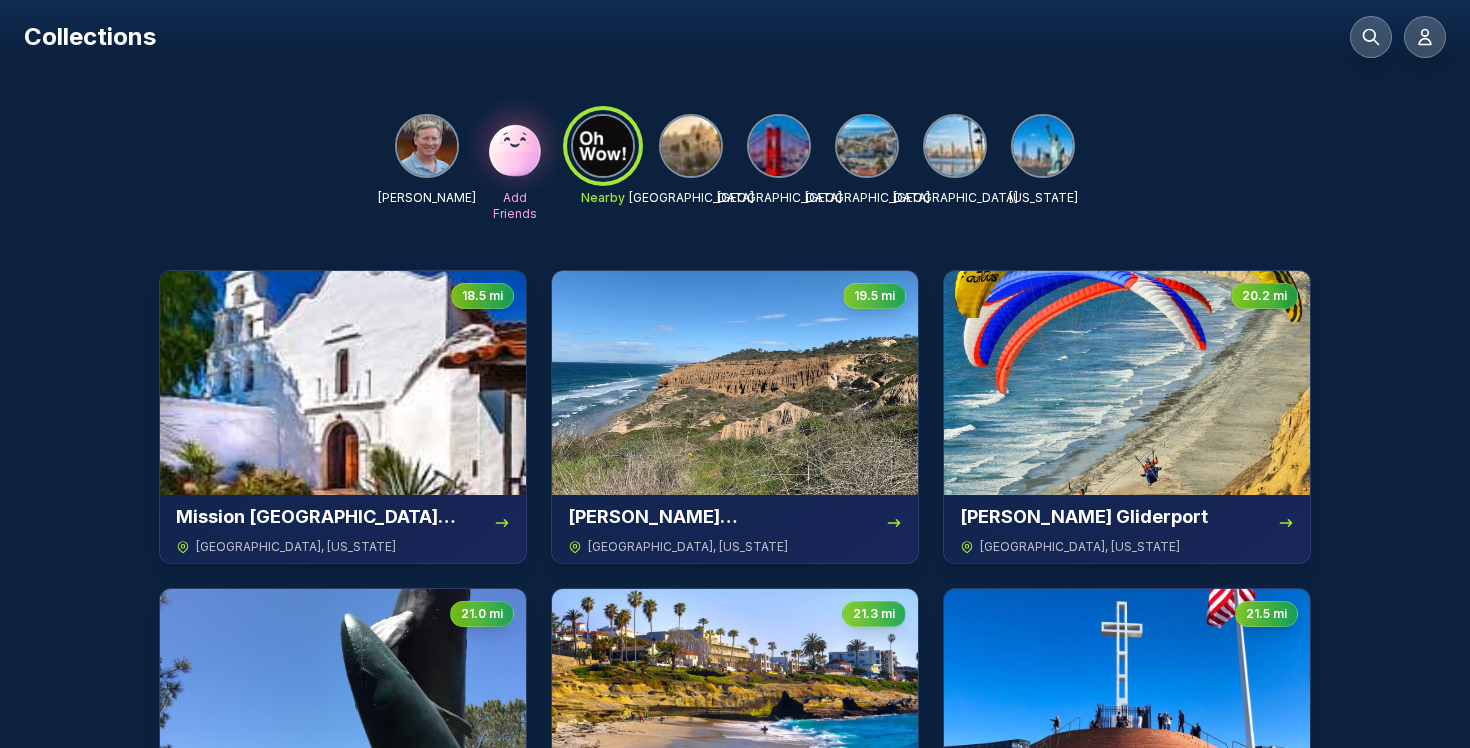 click at bounding box center (867, 146) 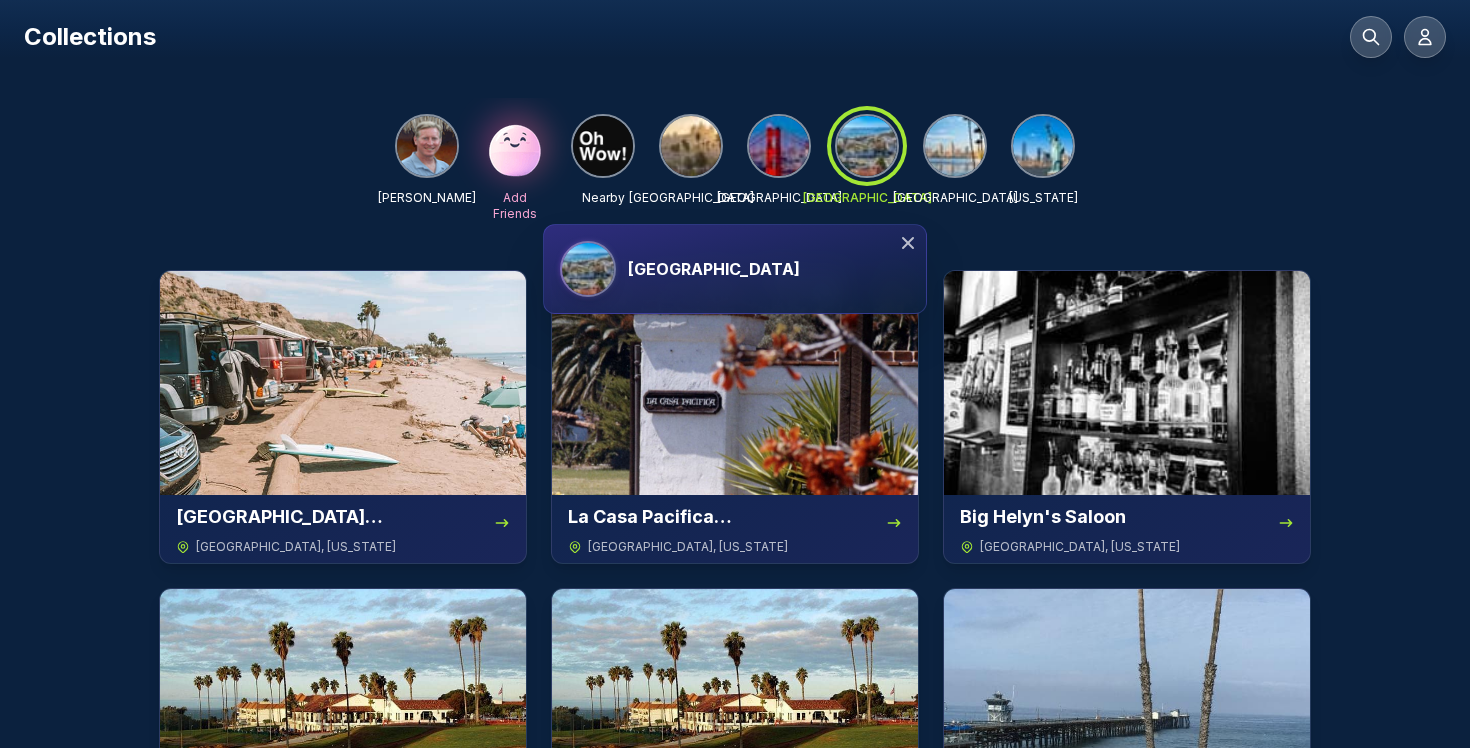 click 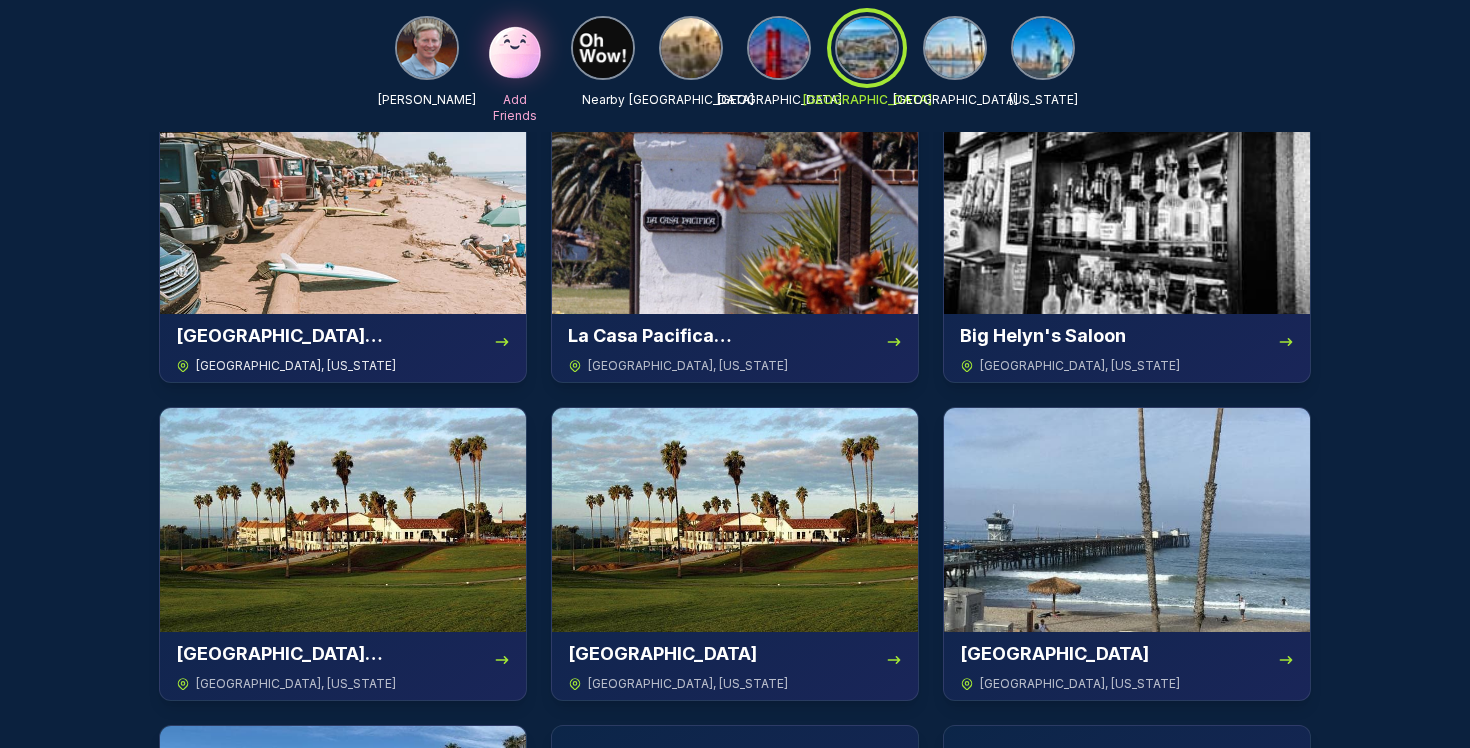 scroll, scrollTop: 154, scrollLeft: 0, axis: vertical 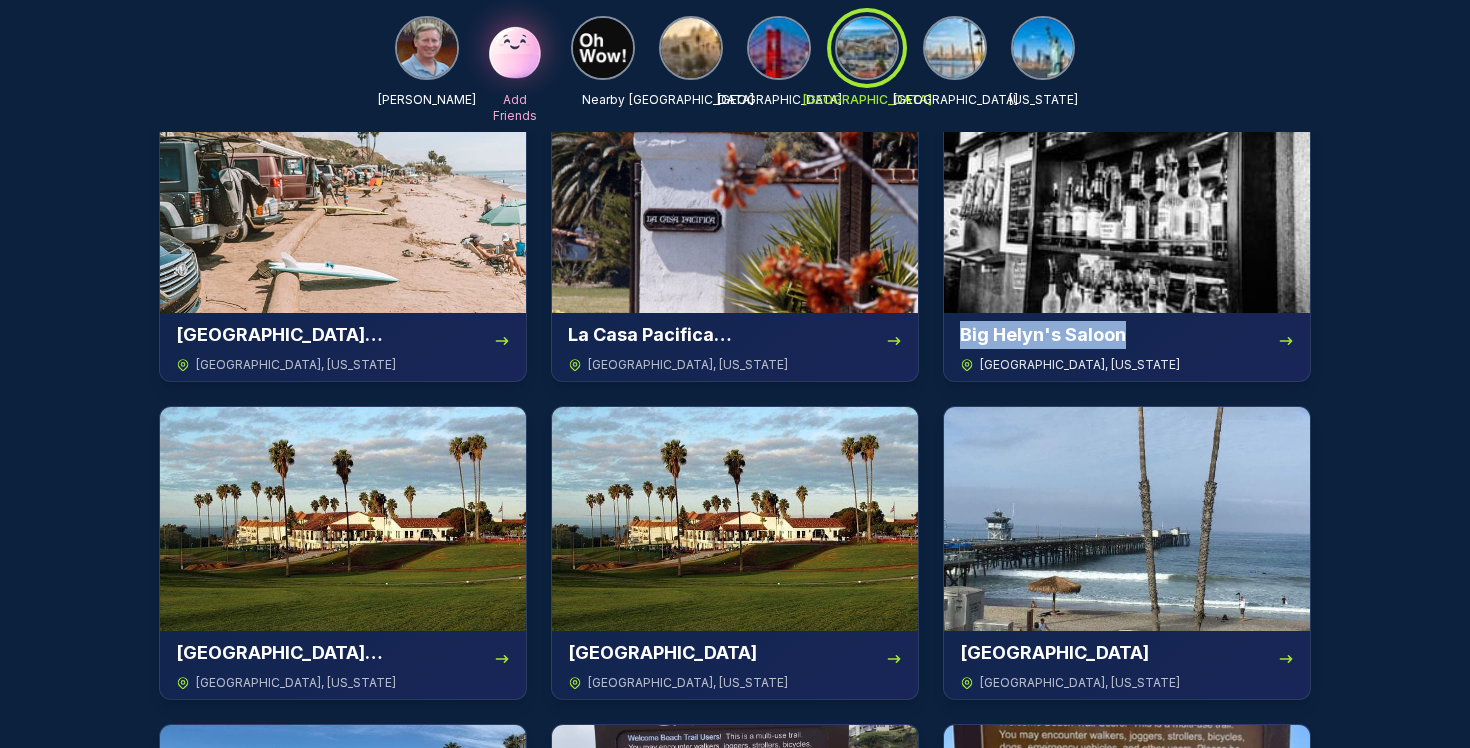 drag, startPoint x: 1123, startPoint y: 369, endPoint x: 952, endPoint y: 323, distance: 177.07907 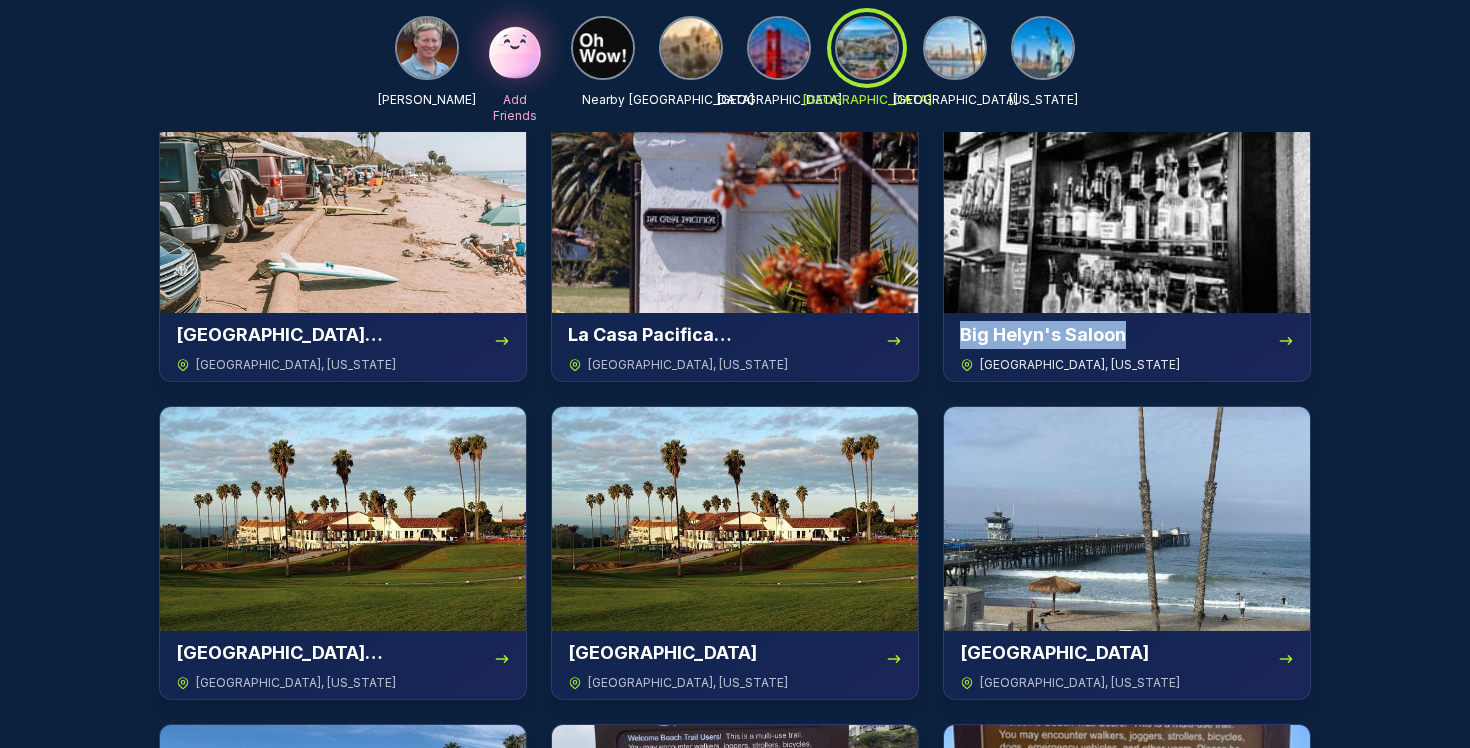 click on "Big Helyn's Saloon [GEOGRAPHIC_DATA] , [US_STATE]" at bounding box center [1127, 347] 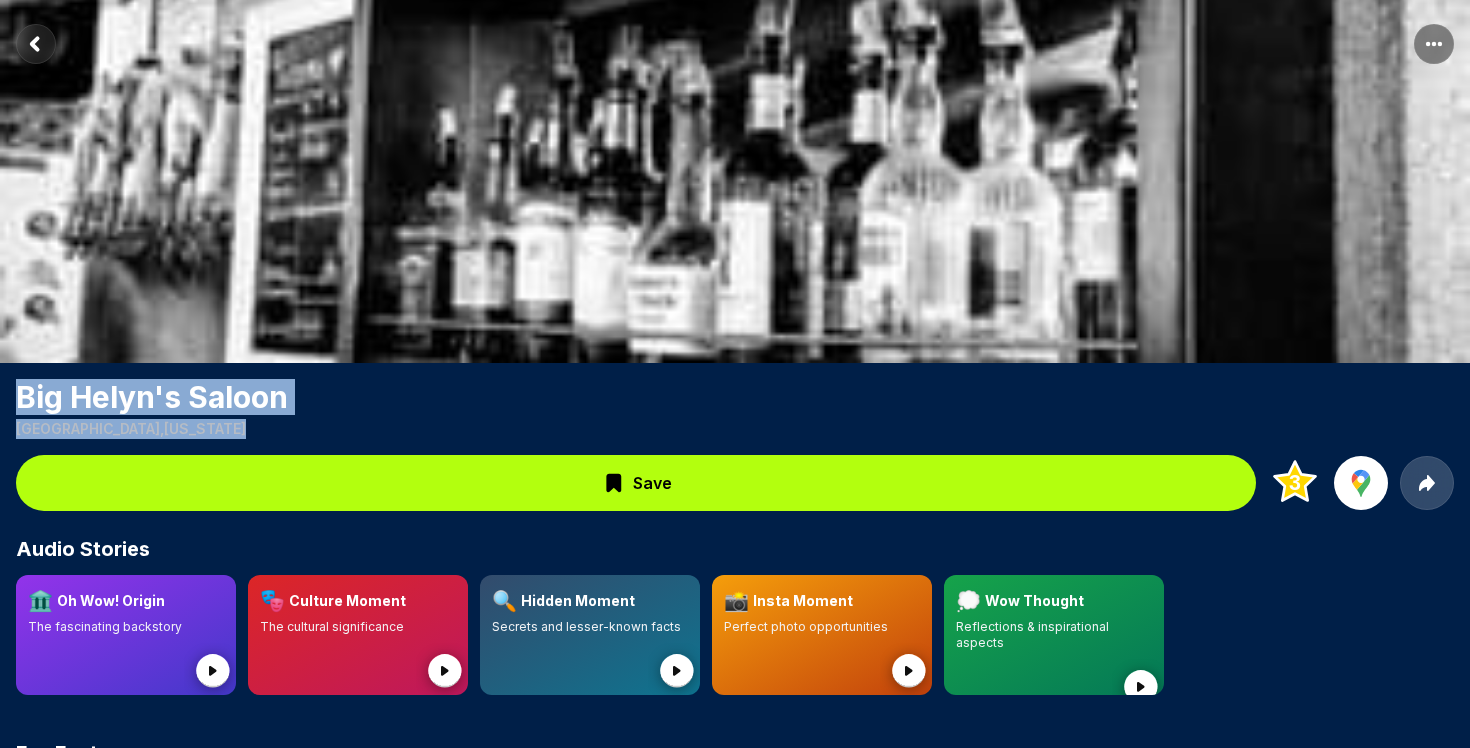 drag, startPoint x: 182, startPoint y: 433, endPoint x: 21, endPoint y: 394, distance: 165.65627 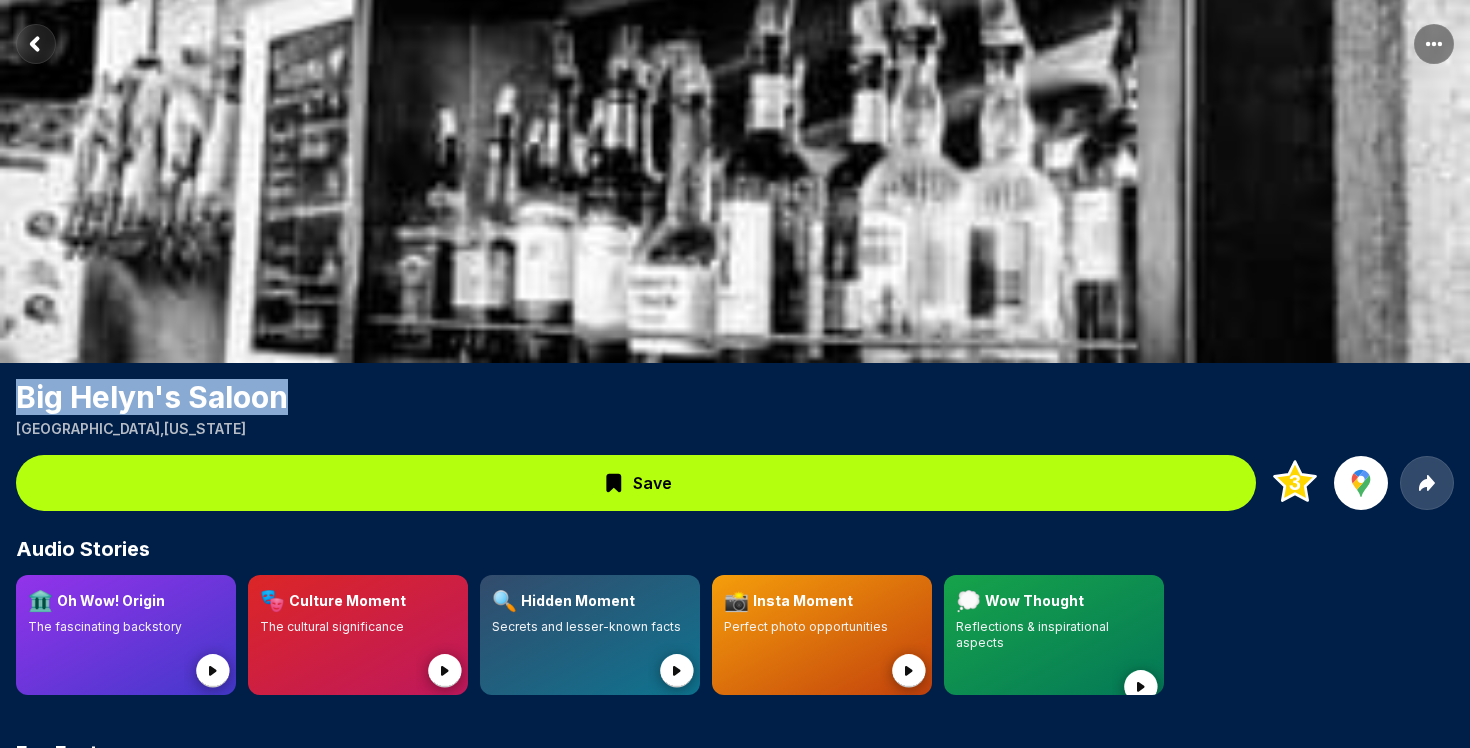 drag, startPoint x: 294, startPoint y: 402, endPoint x: 22, endPoint y: 390, distance: 272.2646 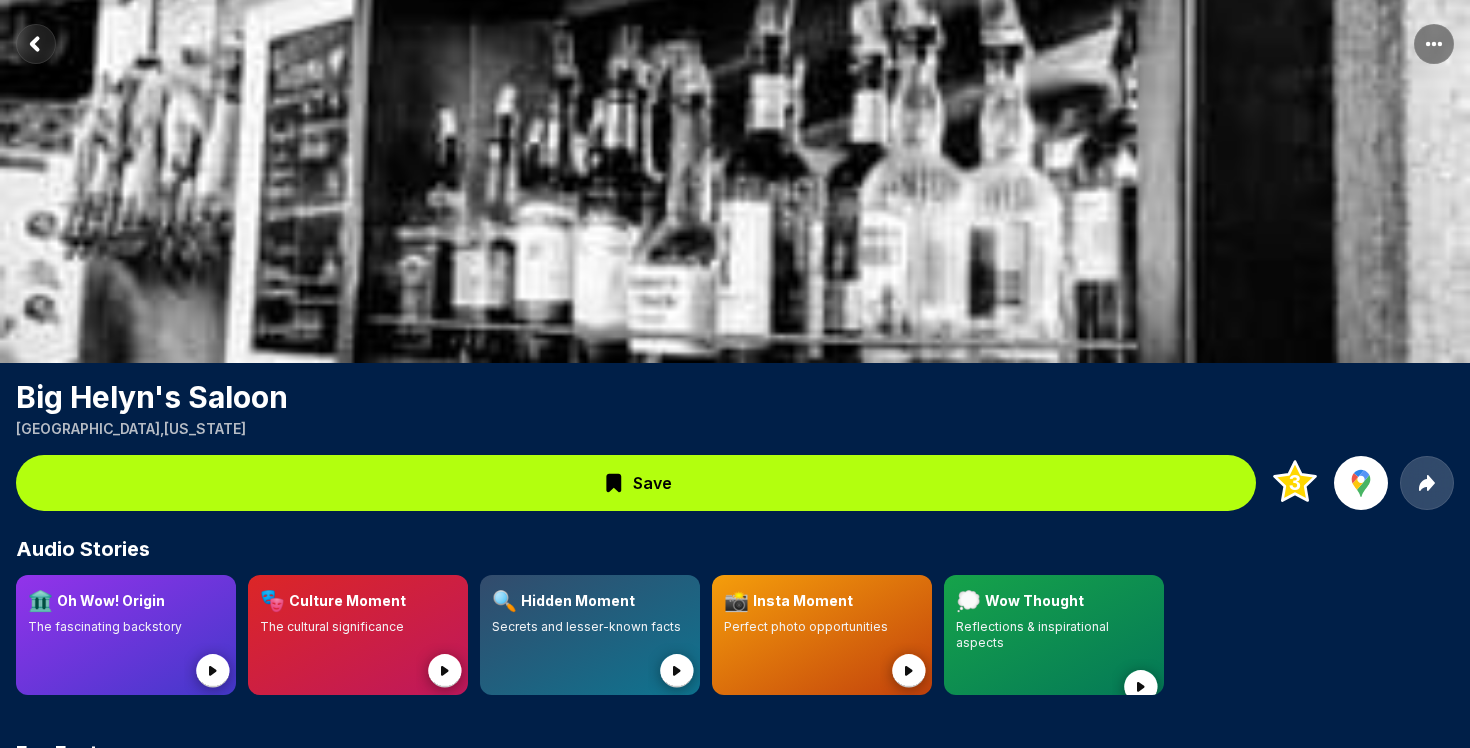 scroll, scrollTop: 150, scrollLeft: 0, axis: vertical 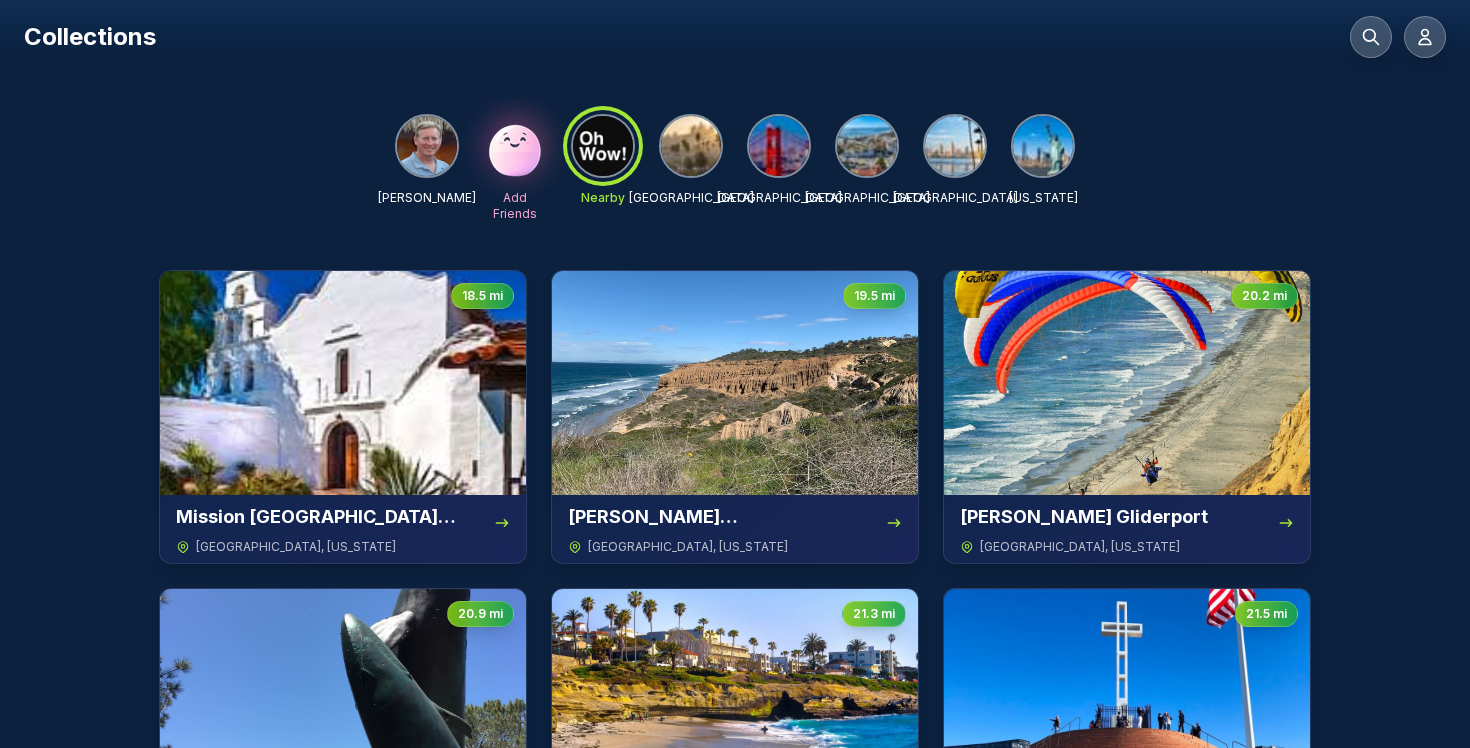 click at bounding box center [867, 146] 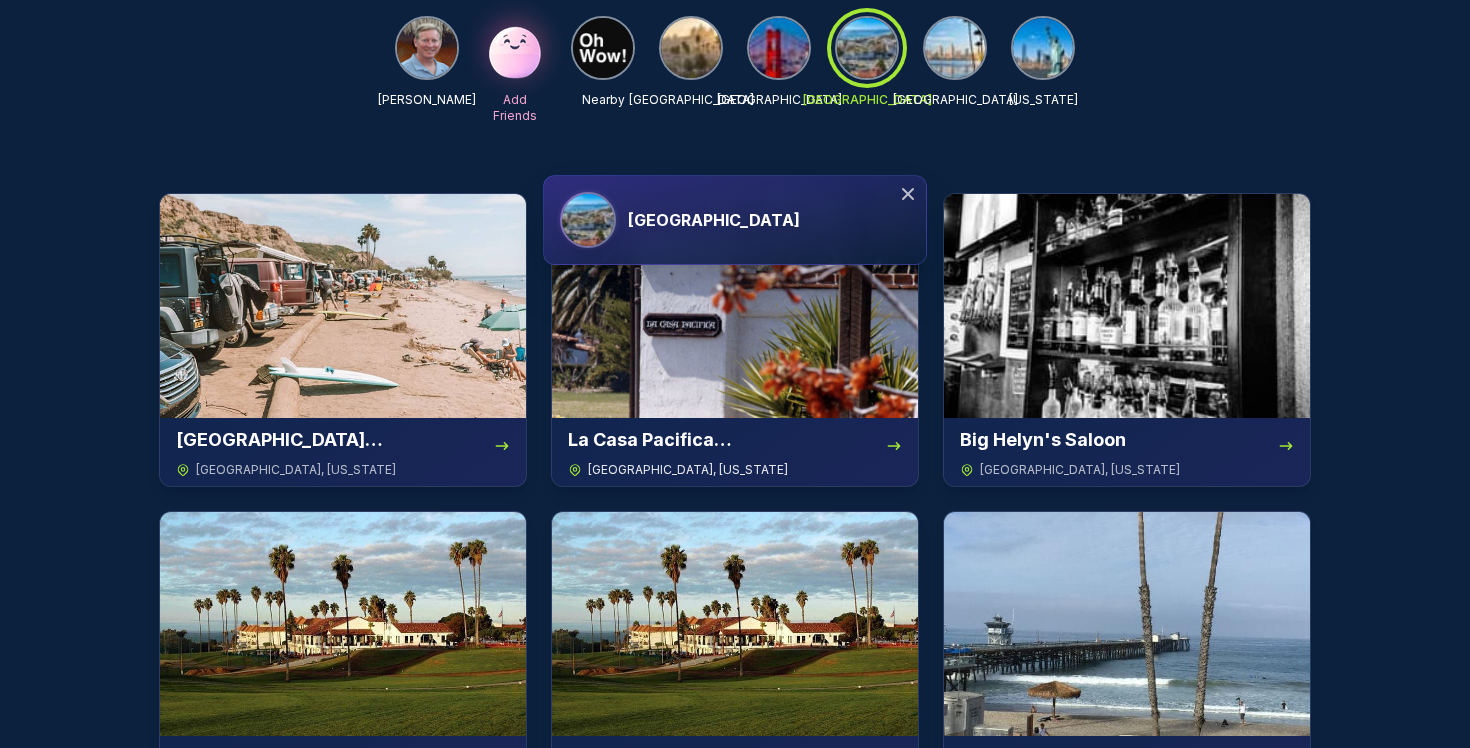 scroll, scrollTop: 340, scrollLeft: 0, axis: vertical 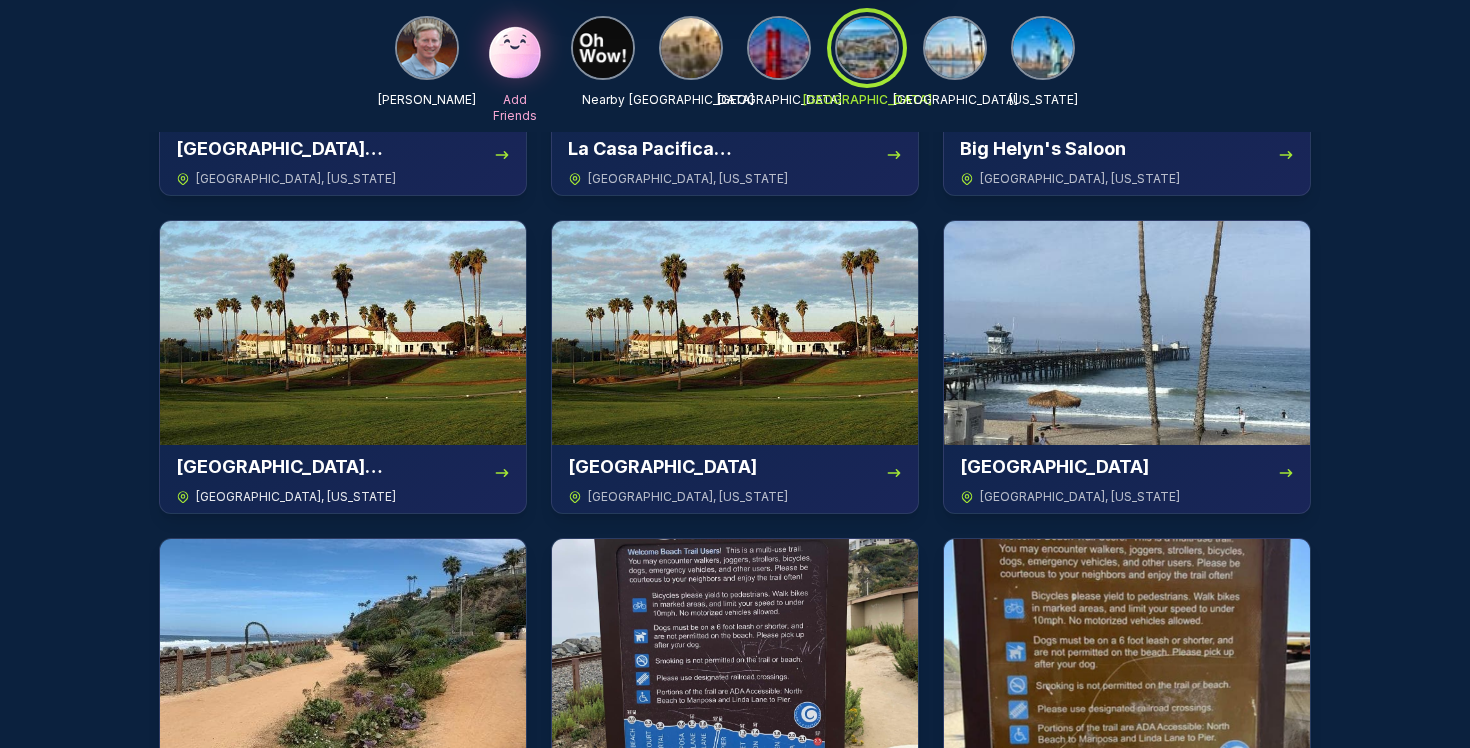 click at bounding box center [343, 333] 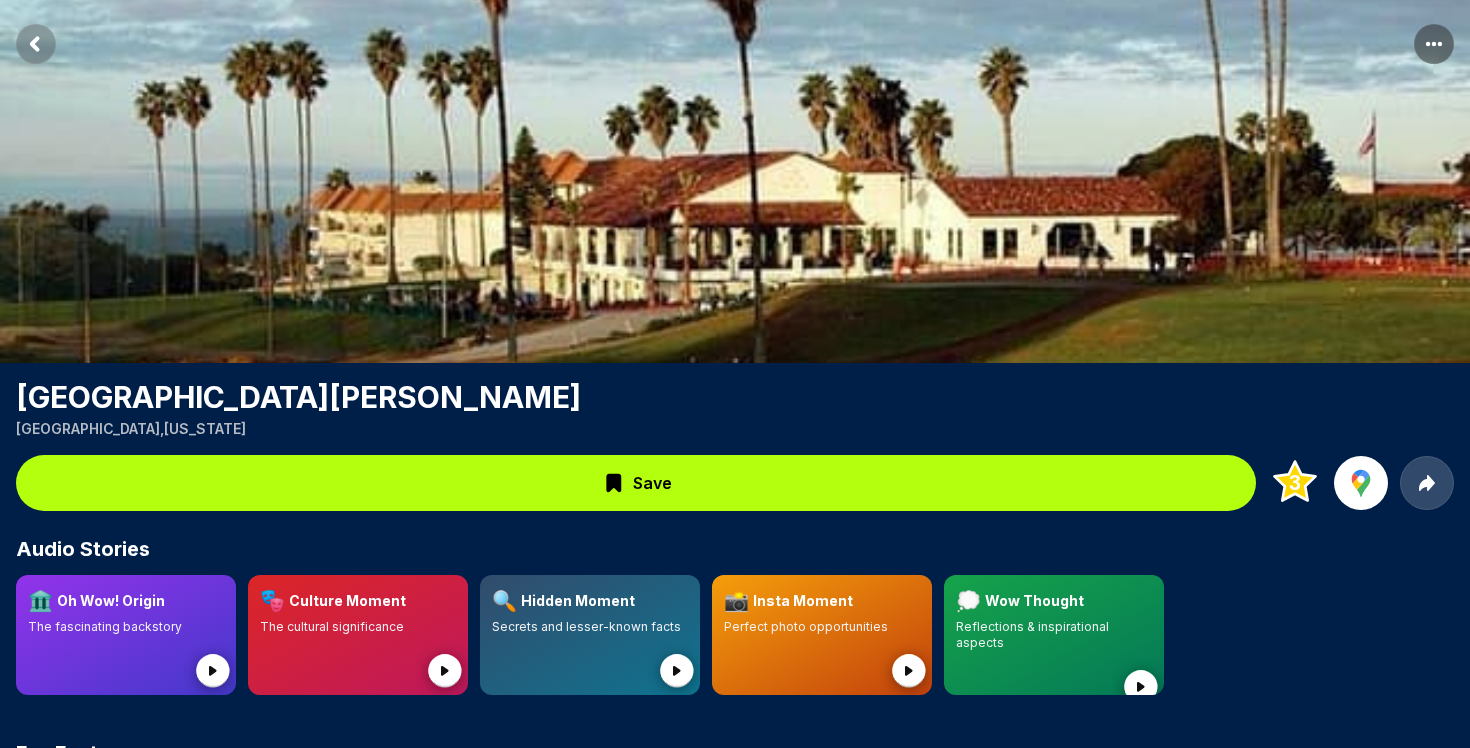 click 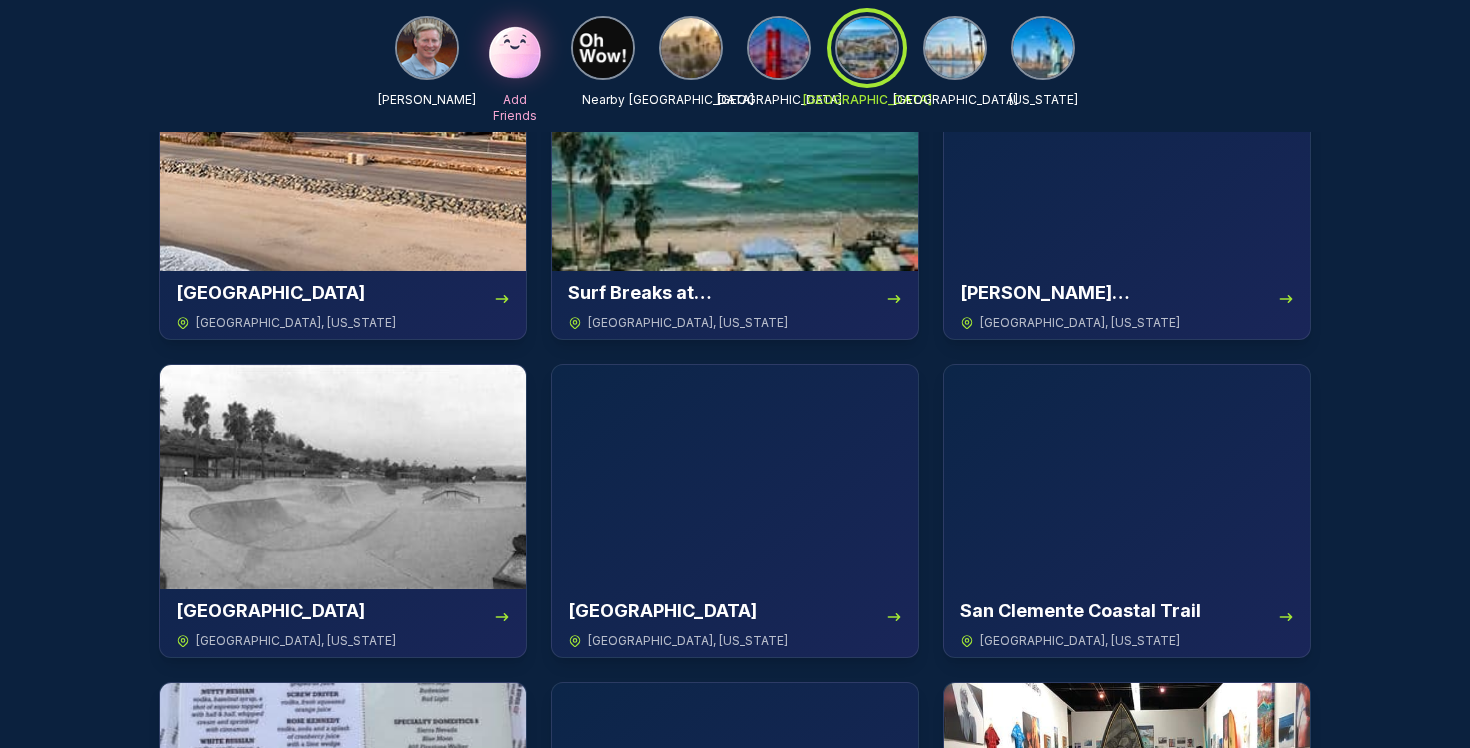scroll, scrollTop: 1164, scrollLeft: 0, axis: vertical 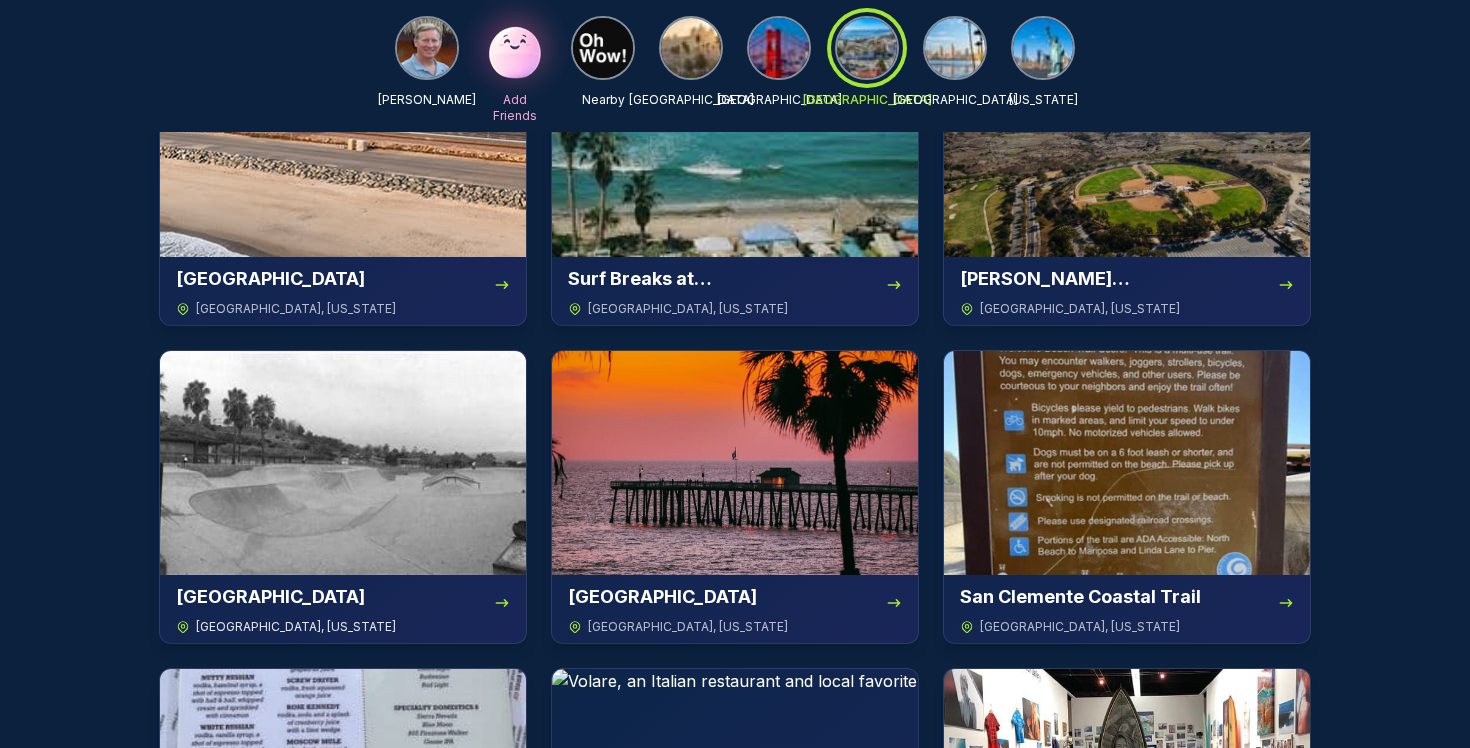 click at bounding box center (343, 463) 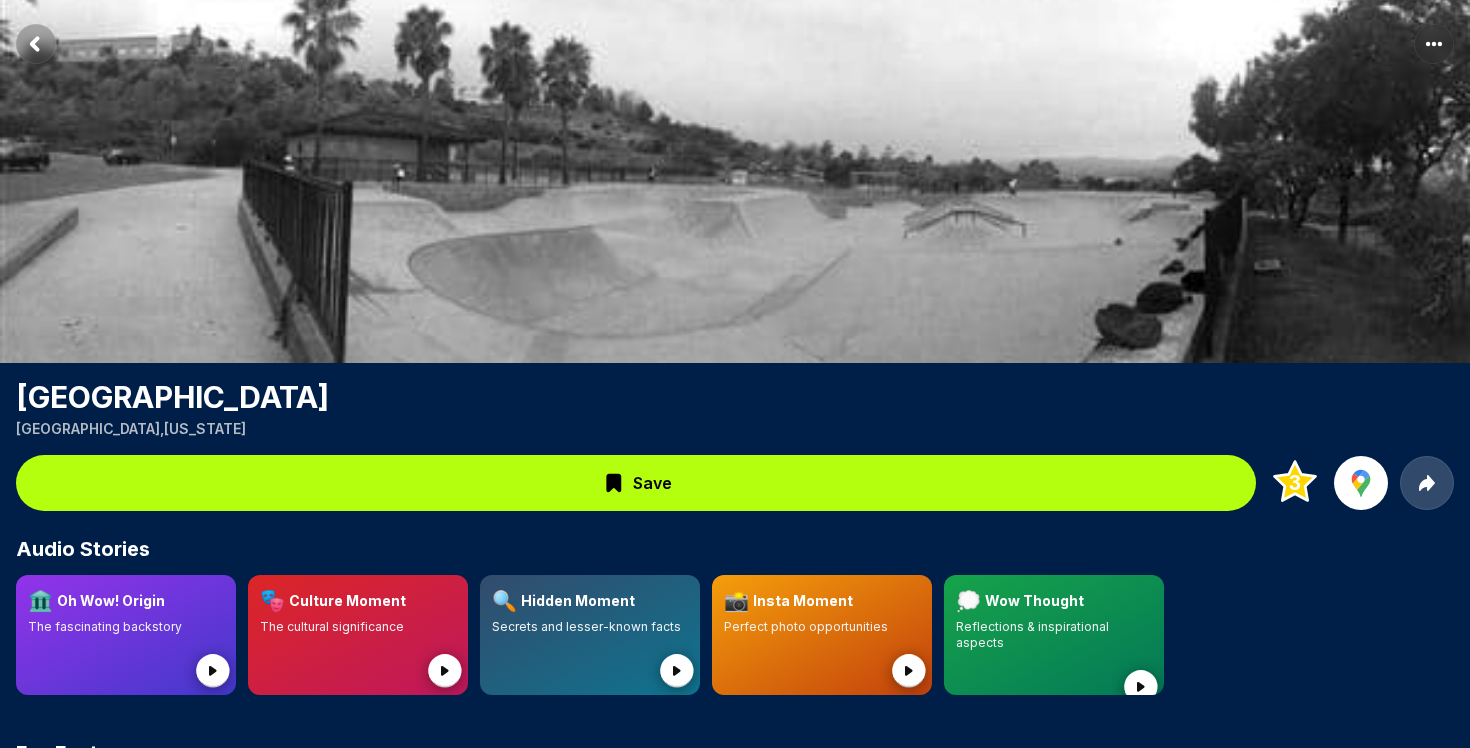 click 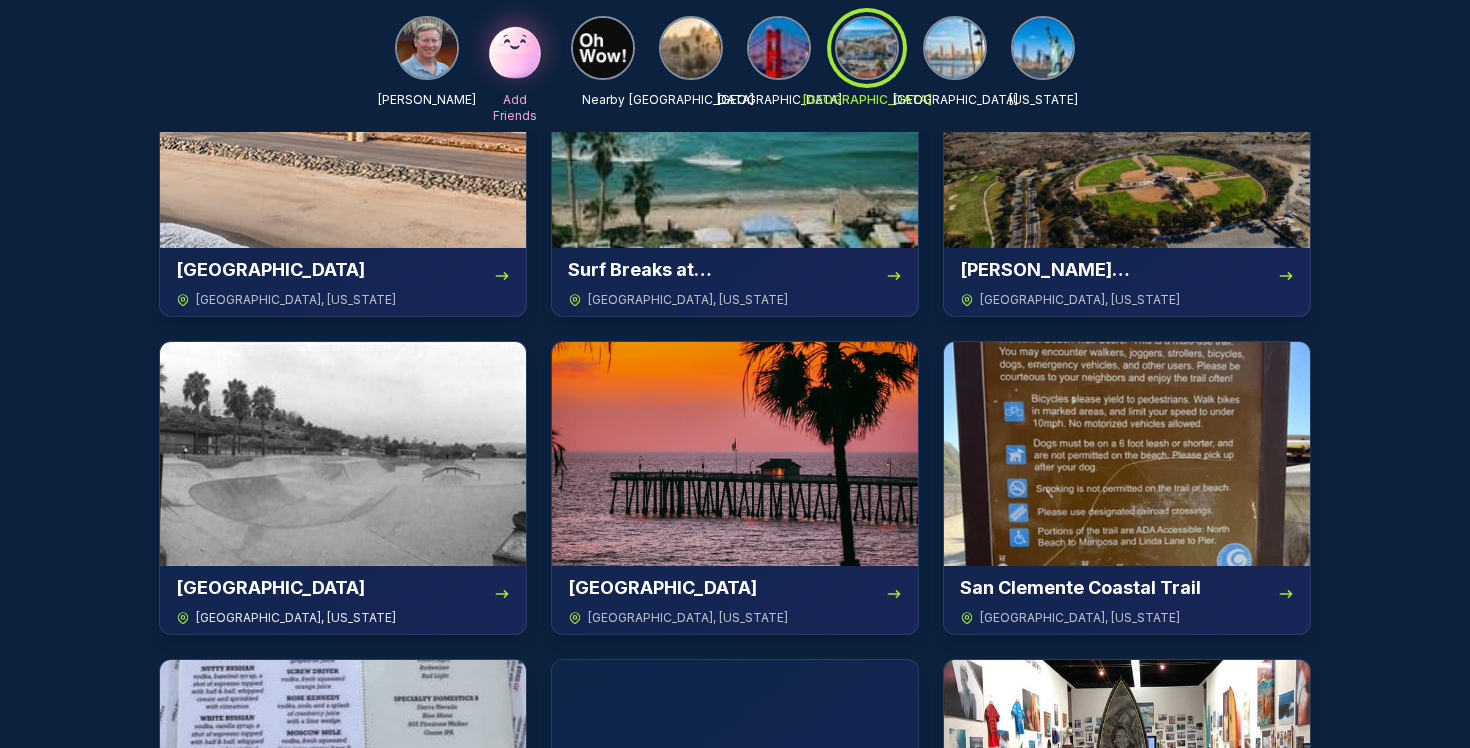 scroll, scrollTop: 1212, scrollLeft: 0, axis: vertical 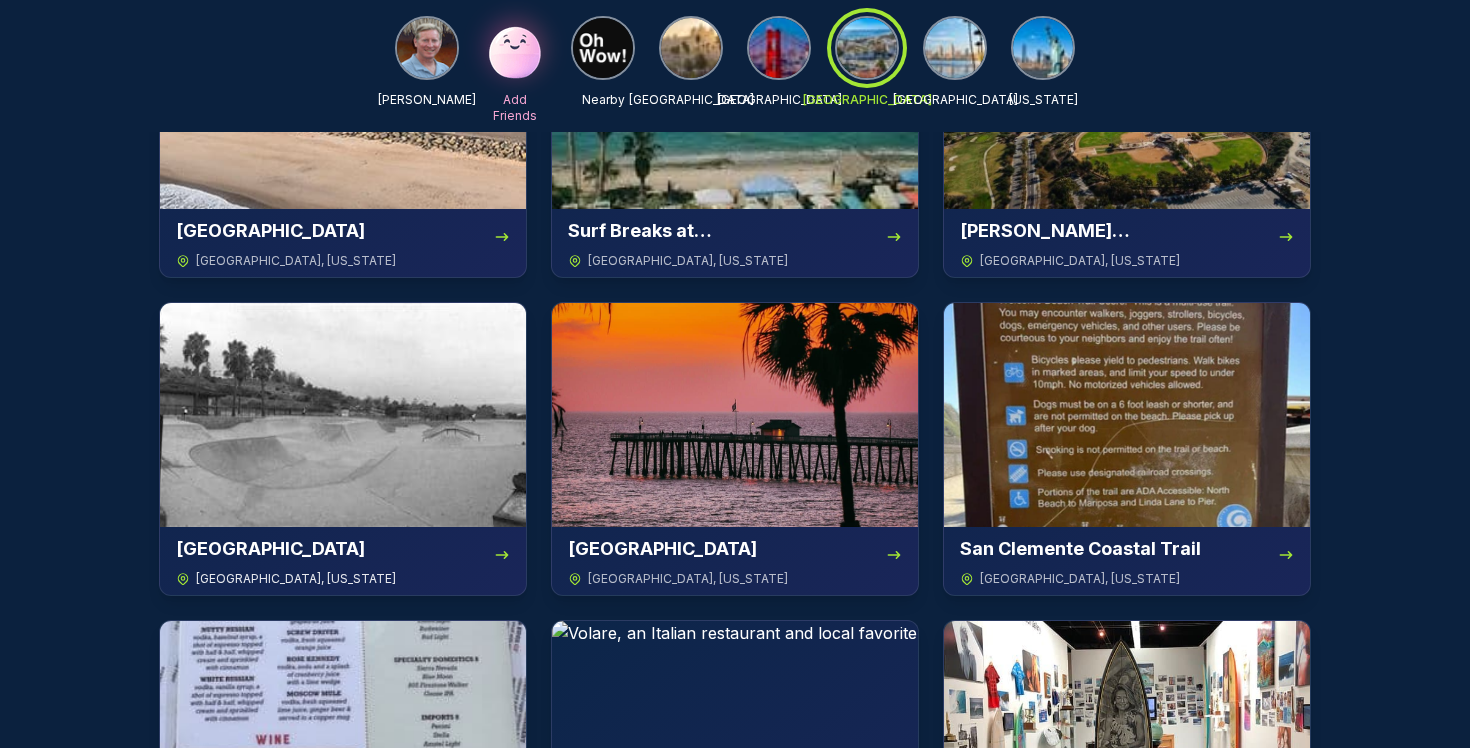 click at bounding box center (343, 415) 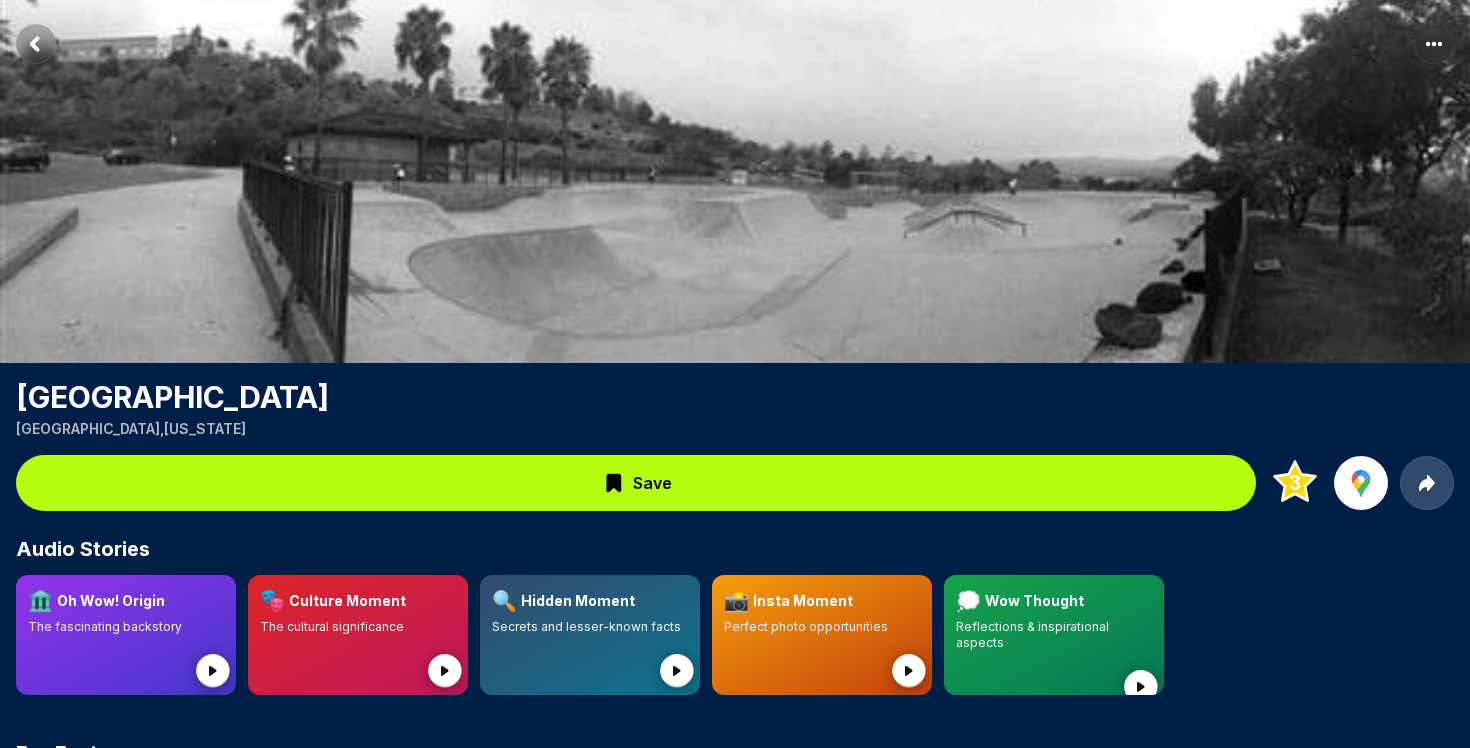 drag, startPoint x: 377, startPoint y: 403, endPoint x: 30, endPoint y: 380, distance: 347.7614 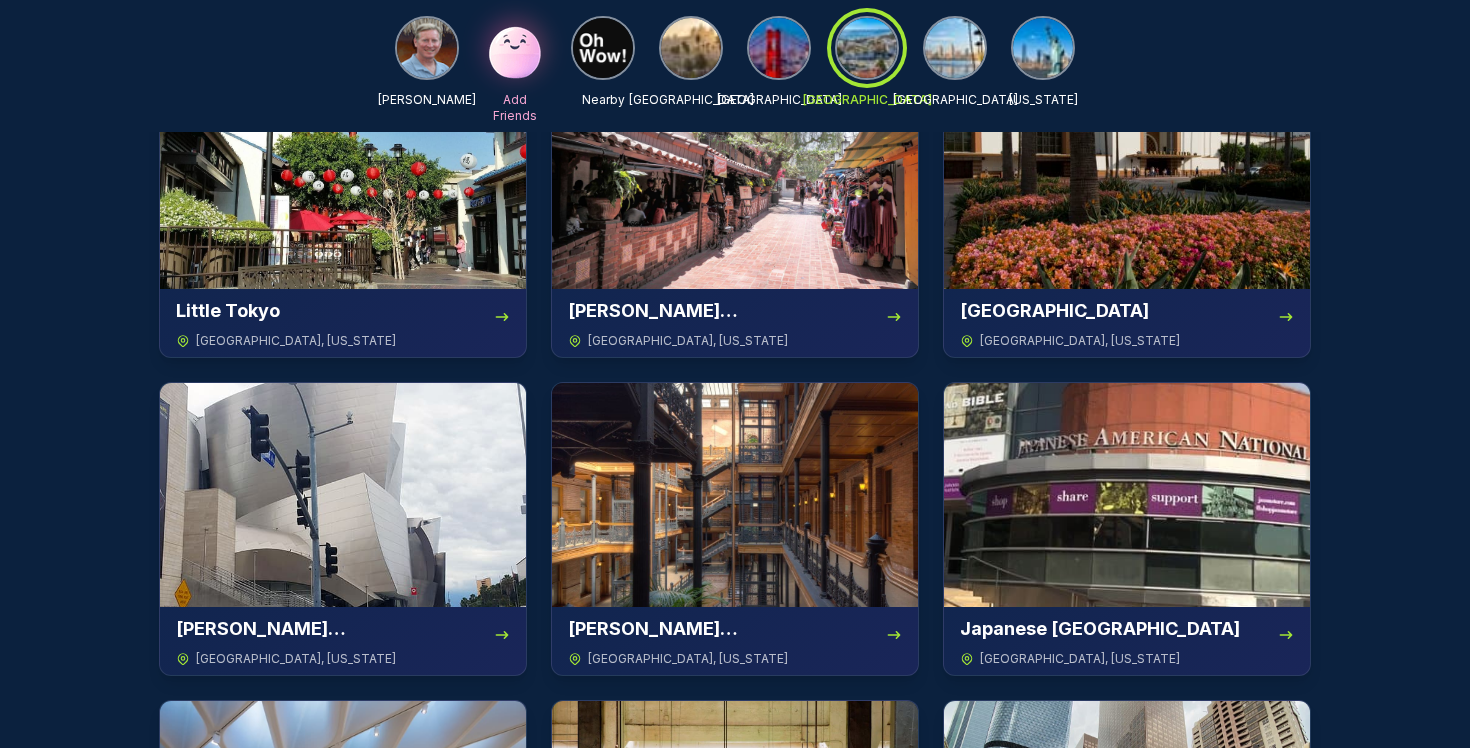 click at bounding box center [867, 48] 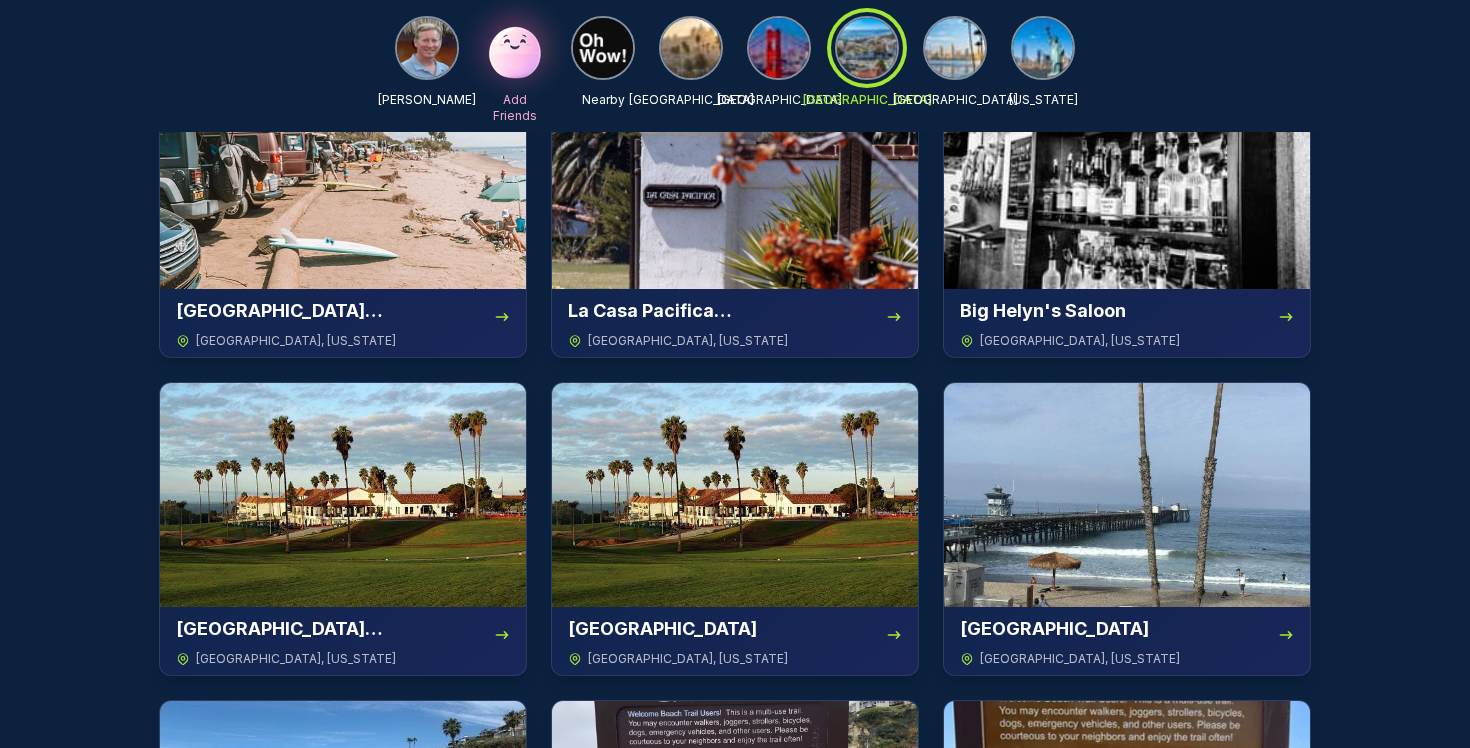 click at bounding box center (867, 48) 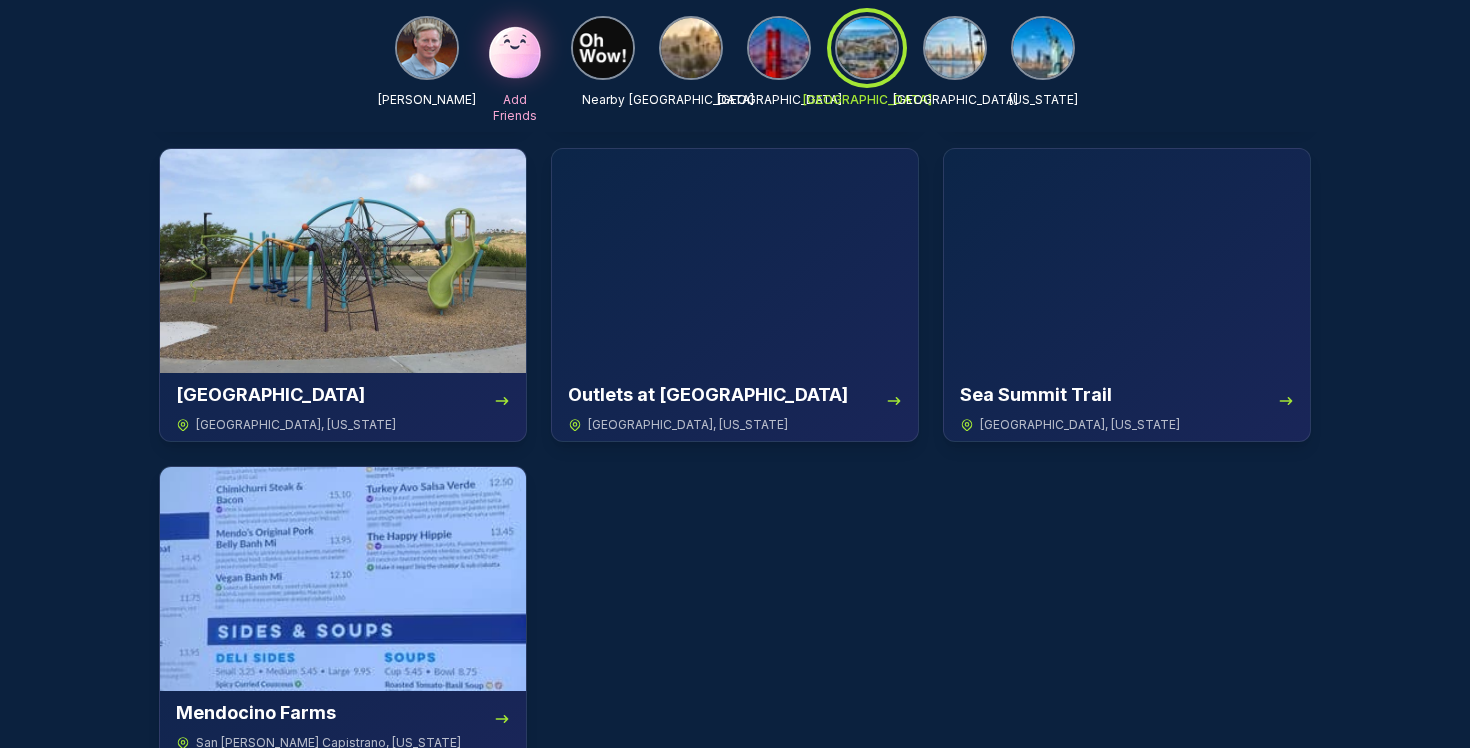 scroll, scrollTop: 4893, scrollLeft: 0, axis: vertical 